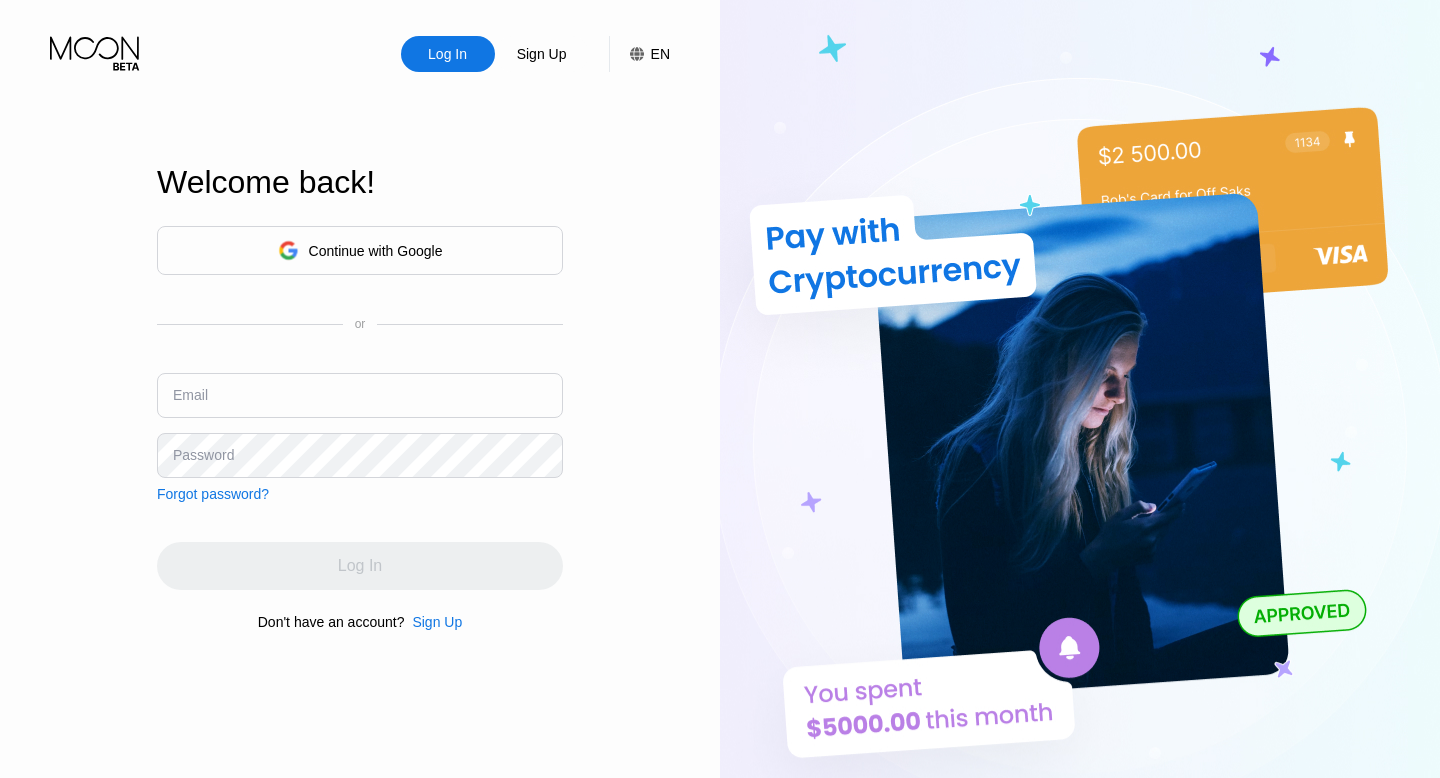 scroll, scrollTop: 0, scrollLeft: 0, axis: both 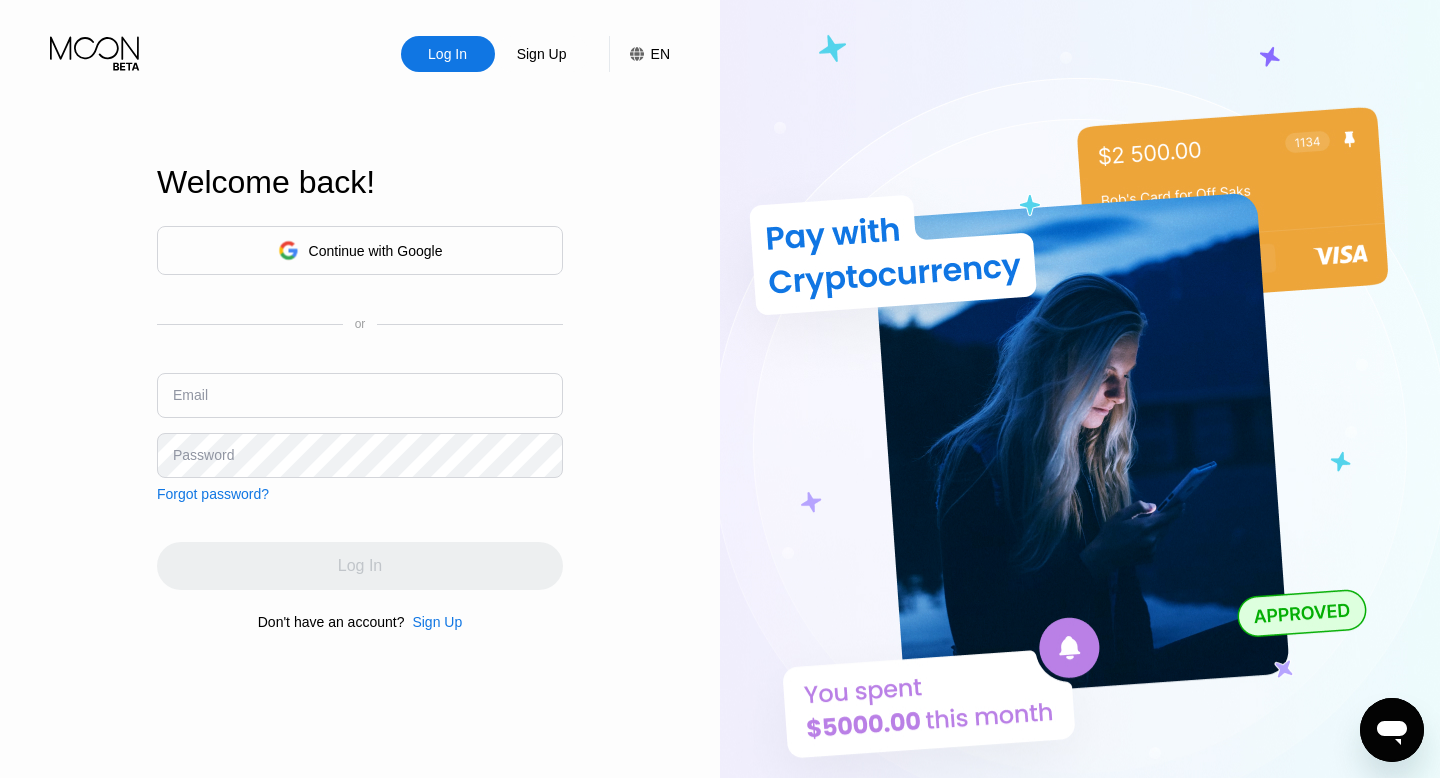 click on "Continue with Google" at bounding box center [376, 251] 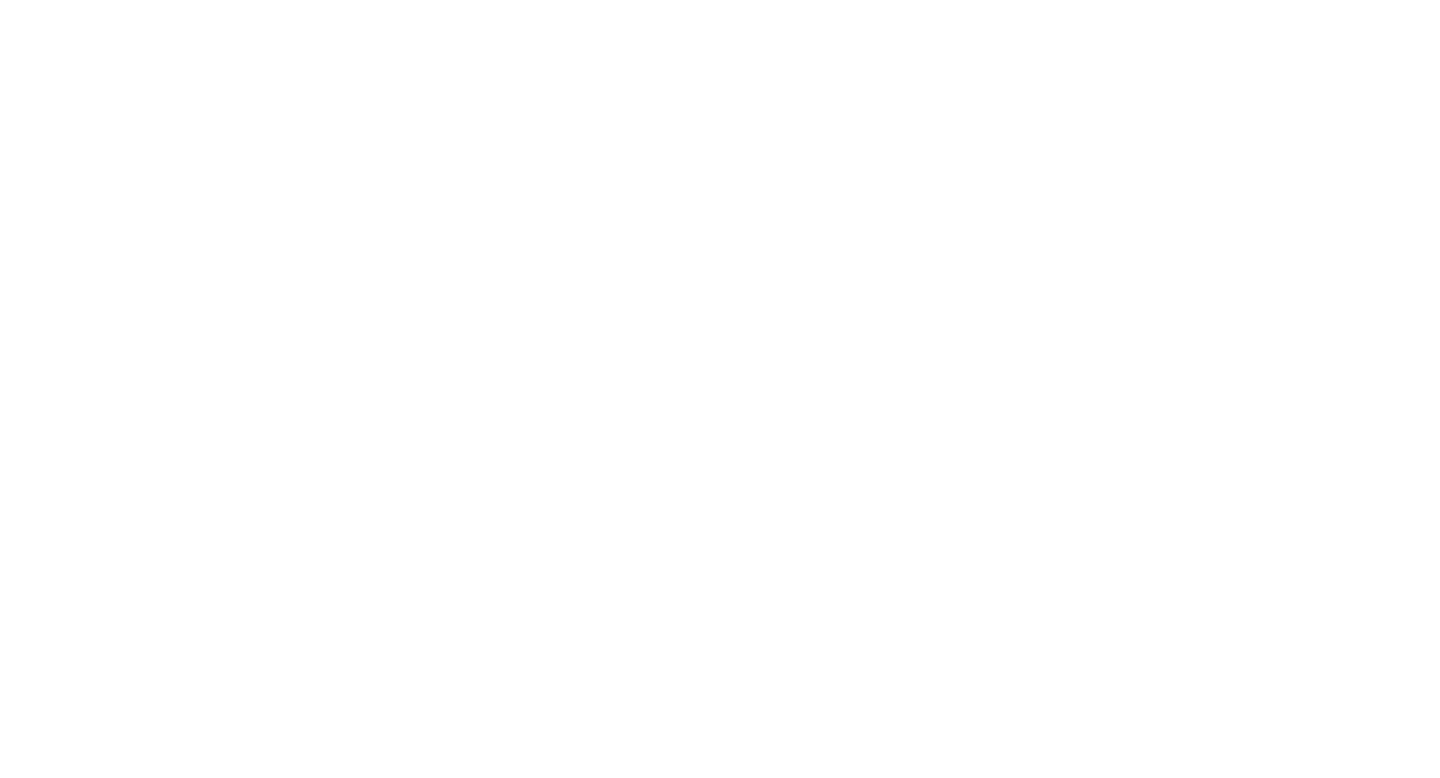 scroll, scrollTop: 0, scrollLeft: 0, axis: both 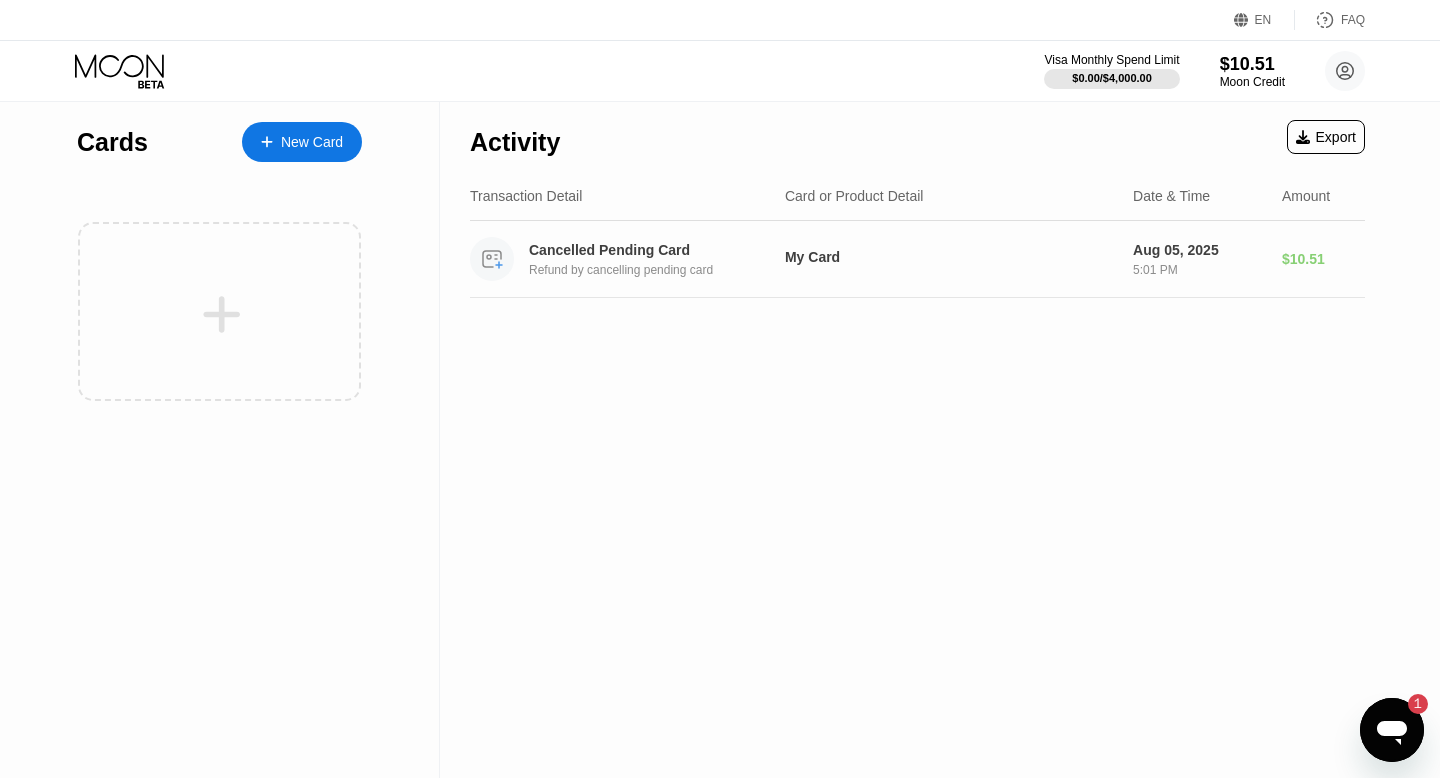 click on "Cancelled Pending Card" at bounding box center [654, 250] 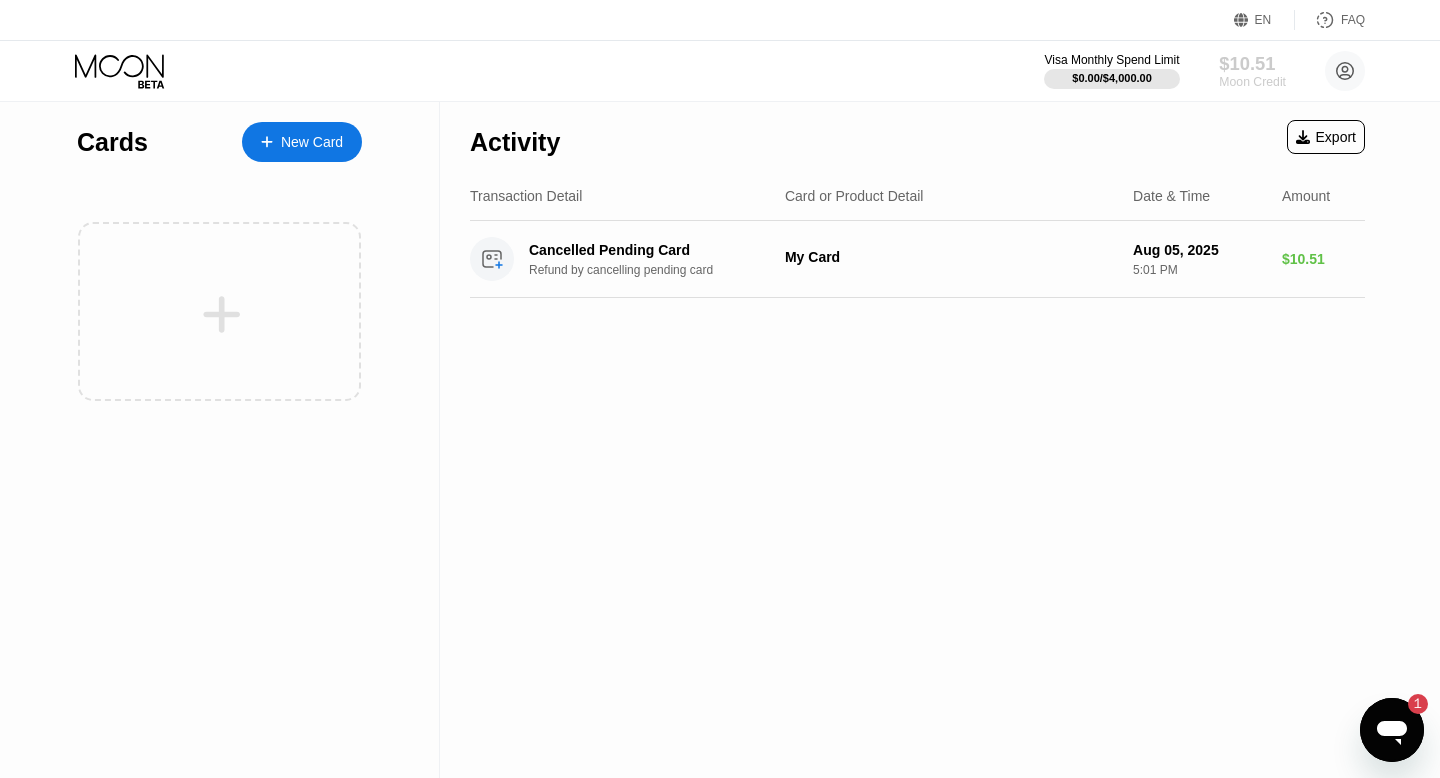 click on "Moon Credit" at bounding box center (1252, 82) 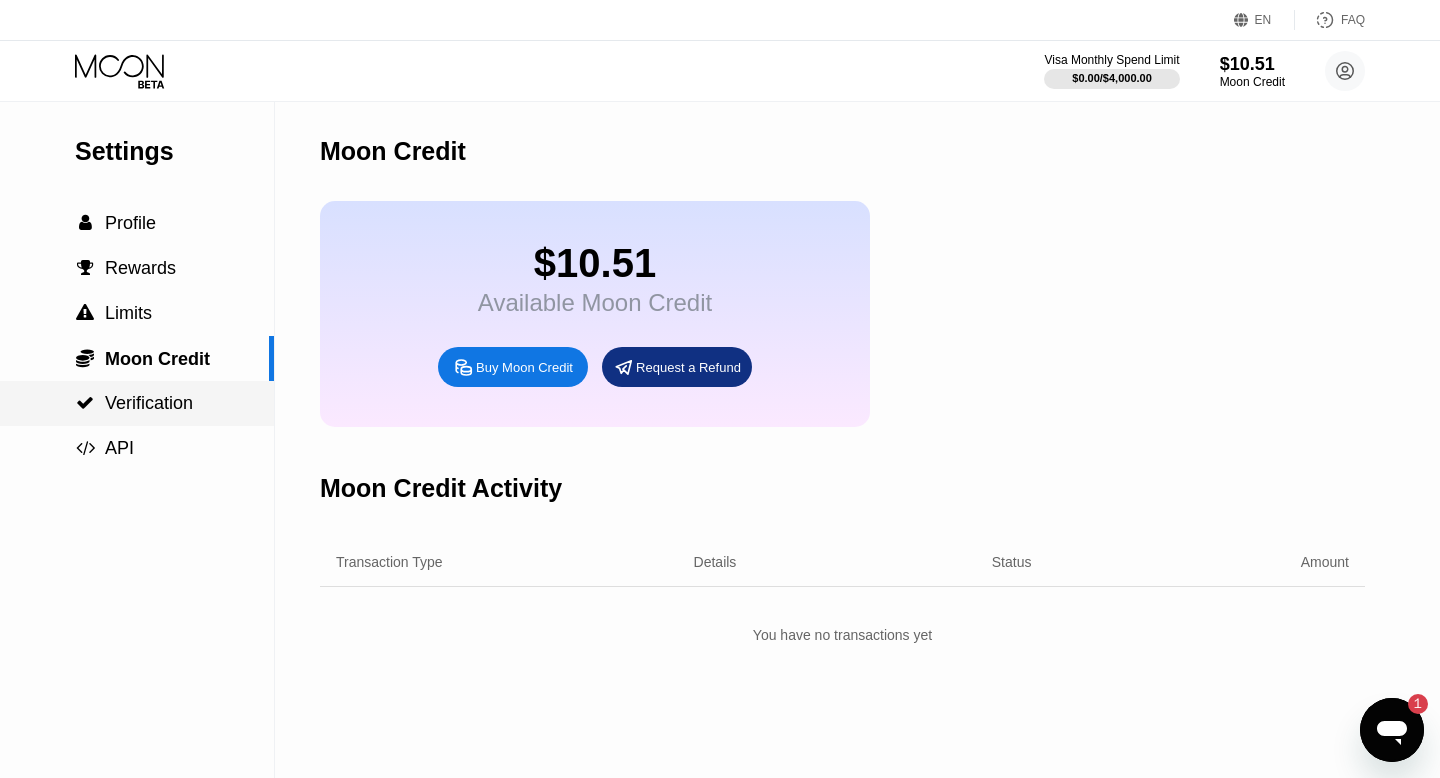 click on " Verification" at bounding box center (137, 403) 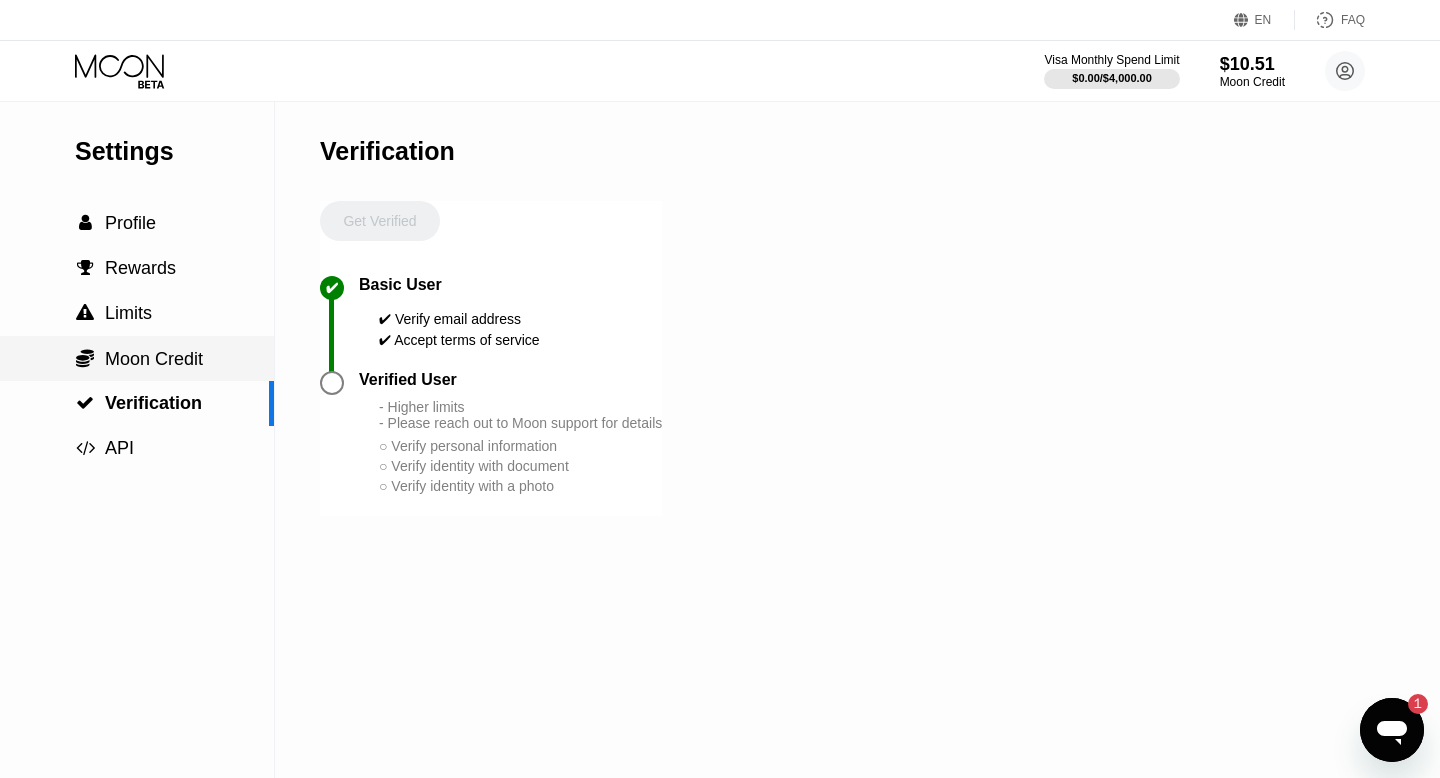 click on "Moon Credit" at bounding box center [154, 359] 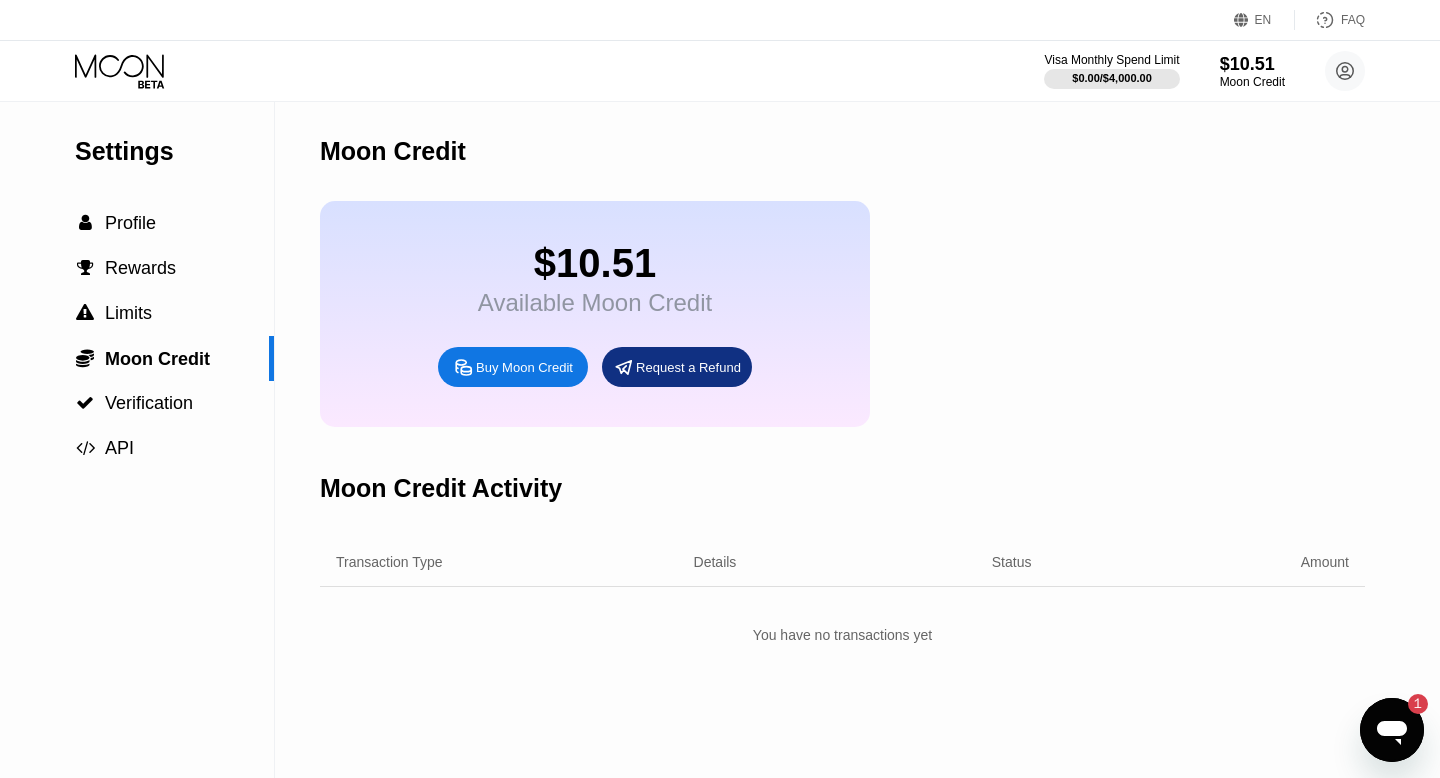 click on "Request a Refund" at bounding box center [688, 367] 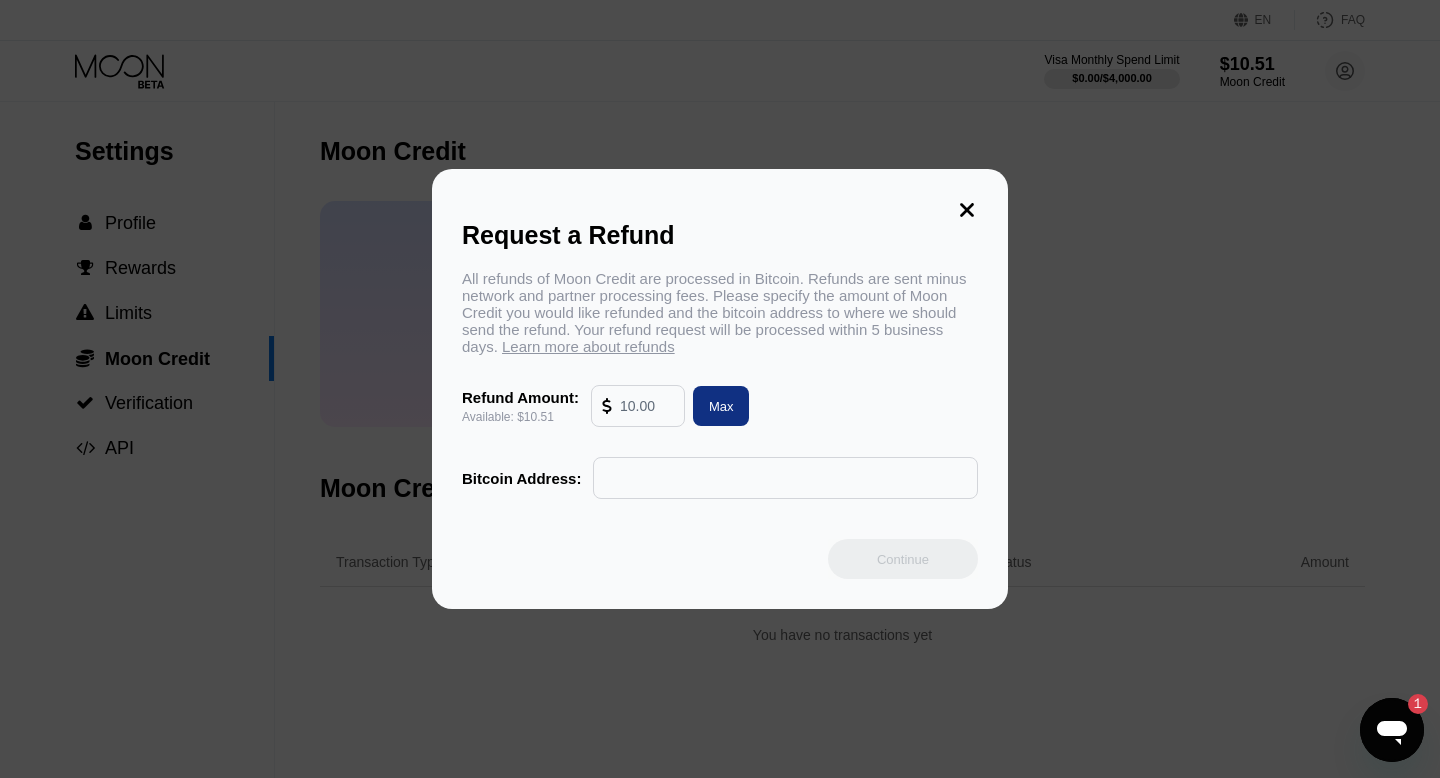 click at bounding box center [647, 406] 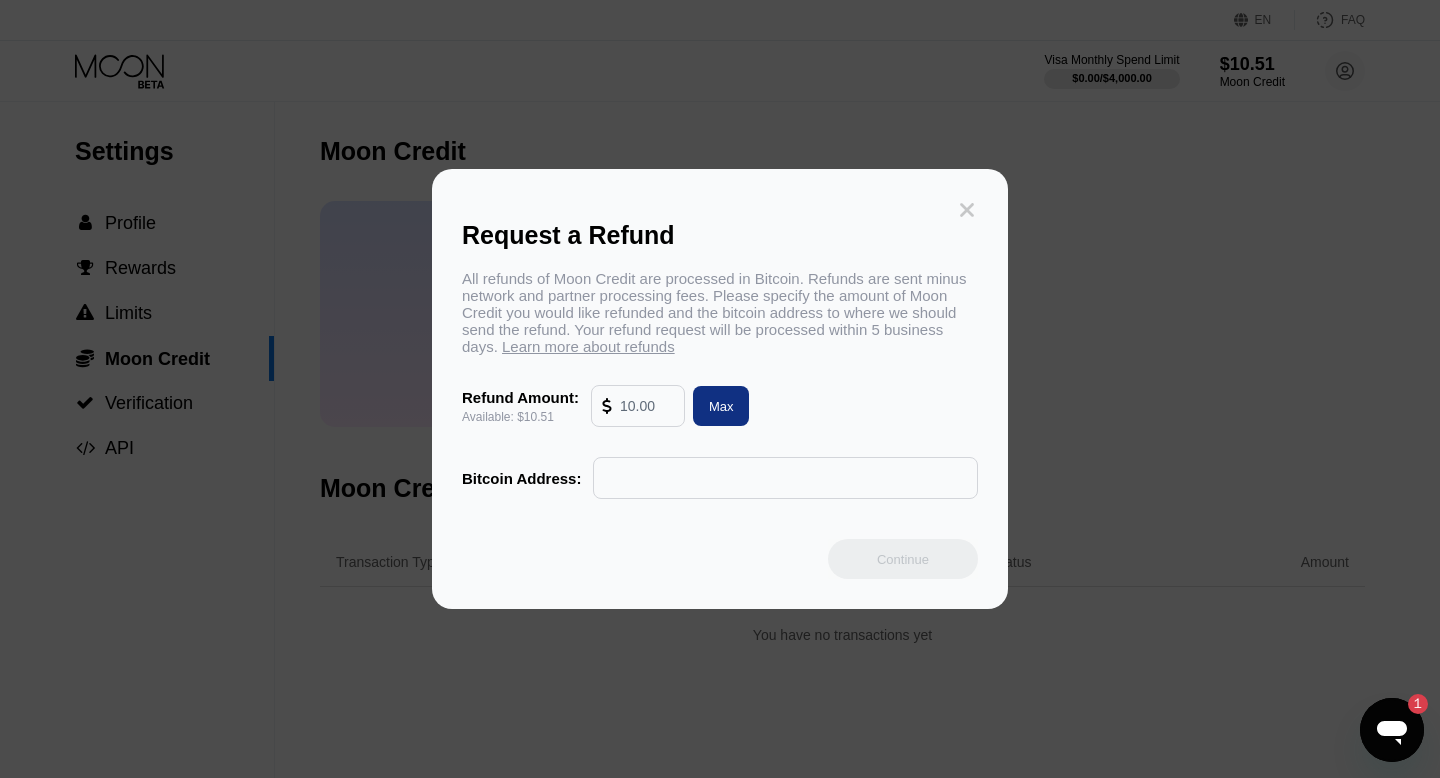 click 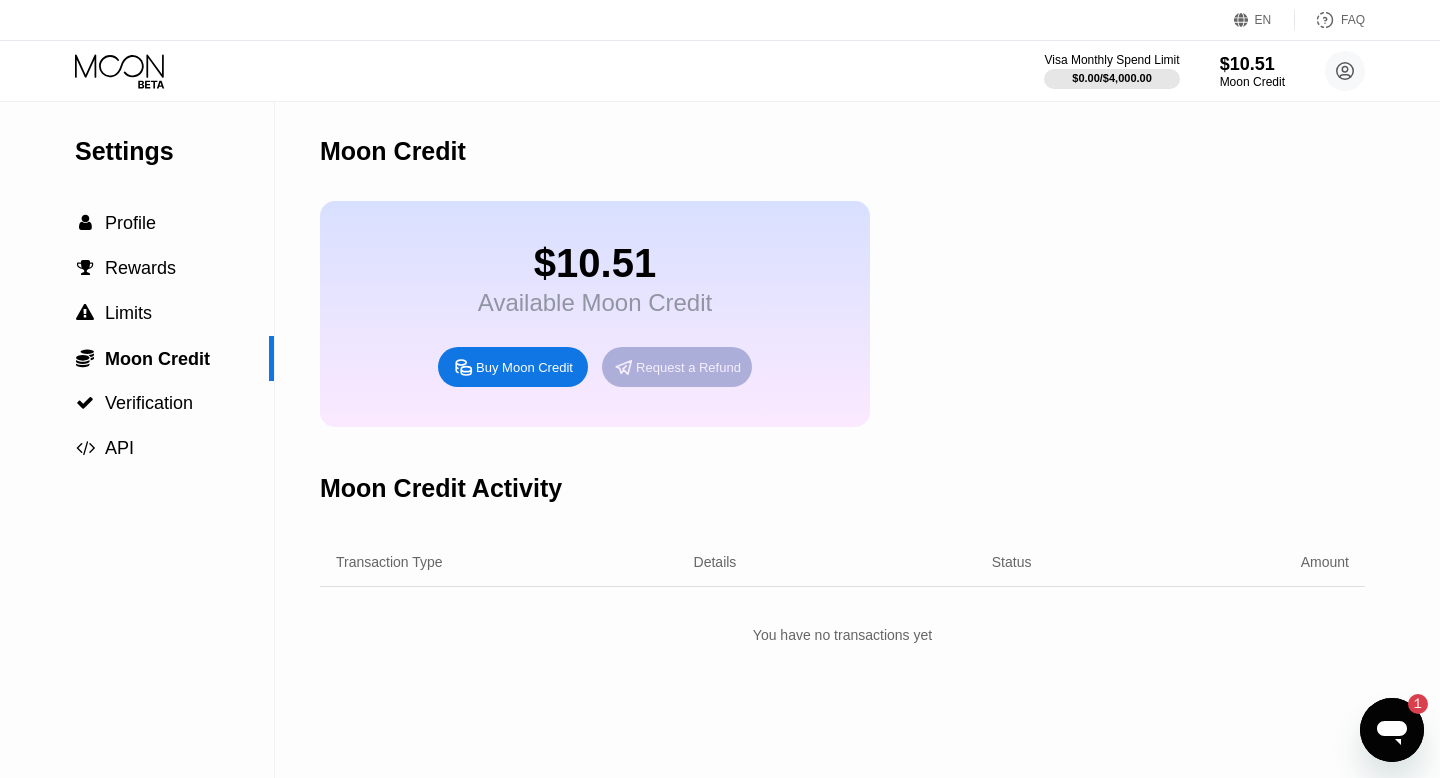 click on "Request a Refund" at bounding box center [688, 367] 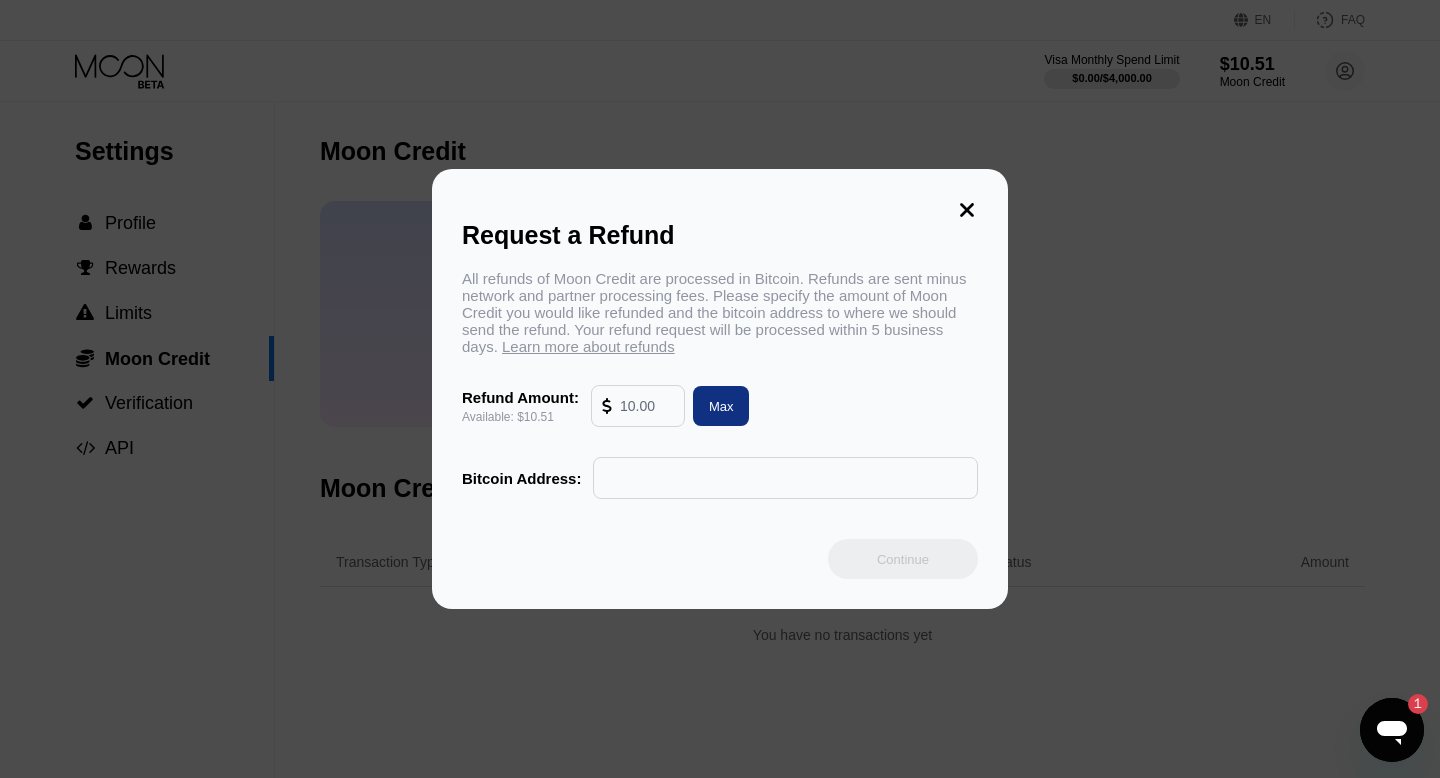 click at bounding box center [785, 478] 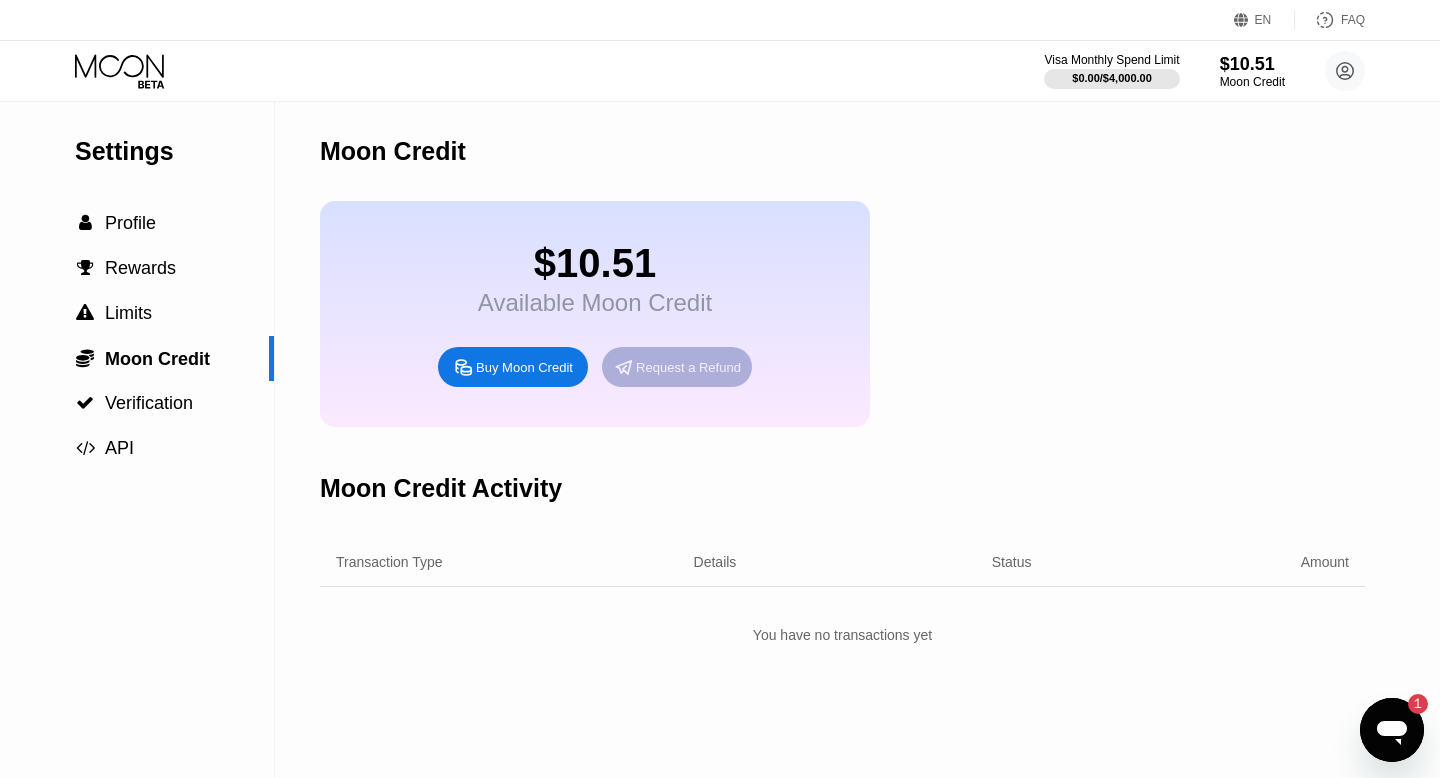 click on "Request a Refund" at bounding box center (677, 367) 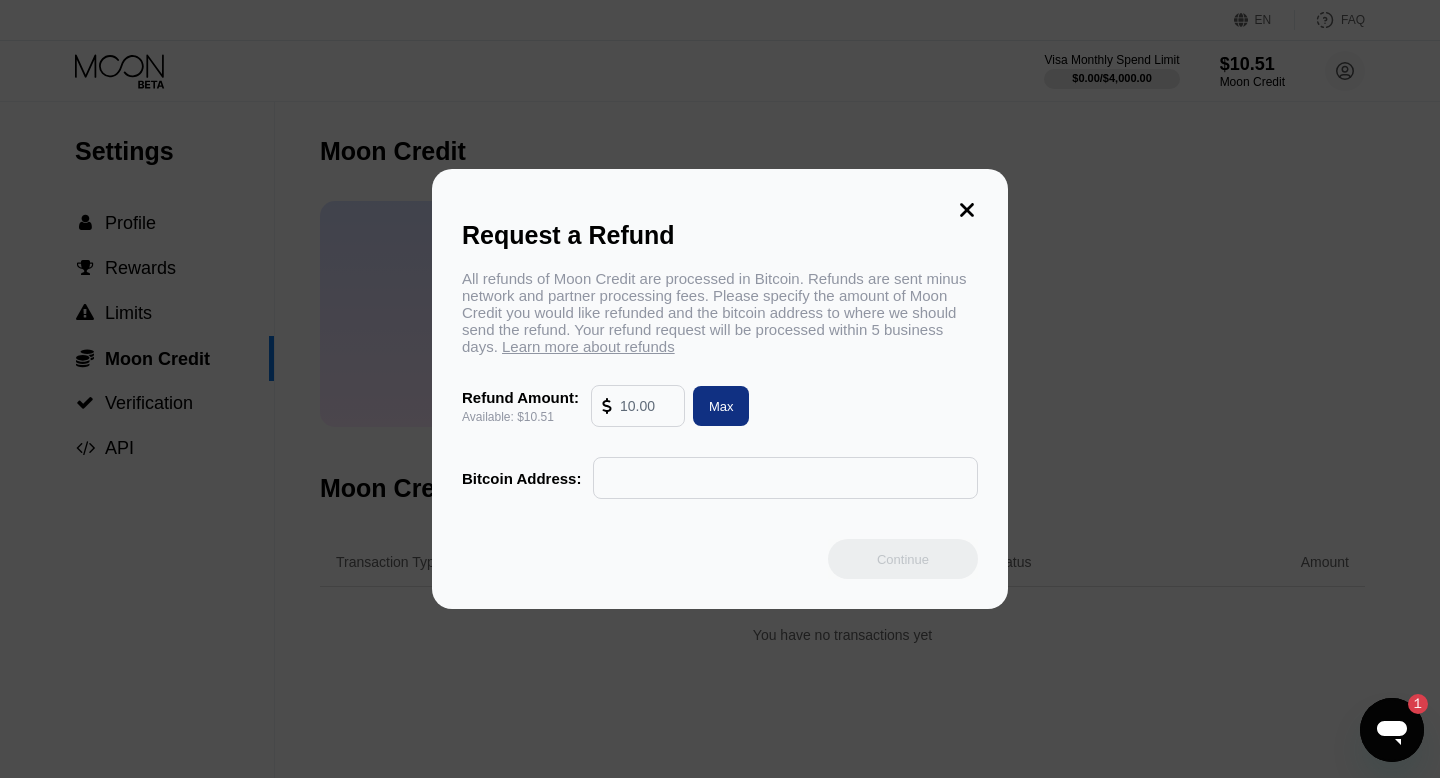 click at bounding box center (647, 406) 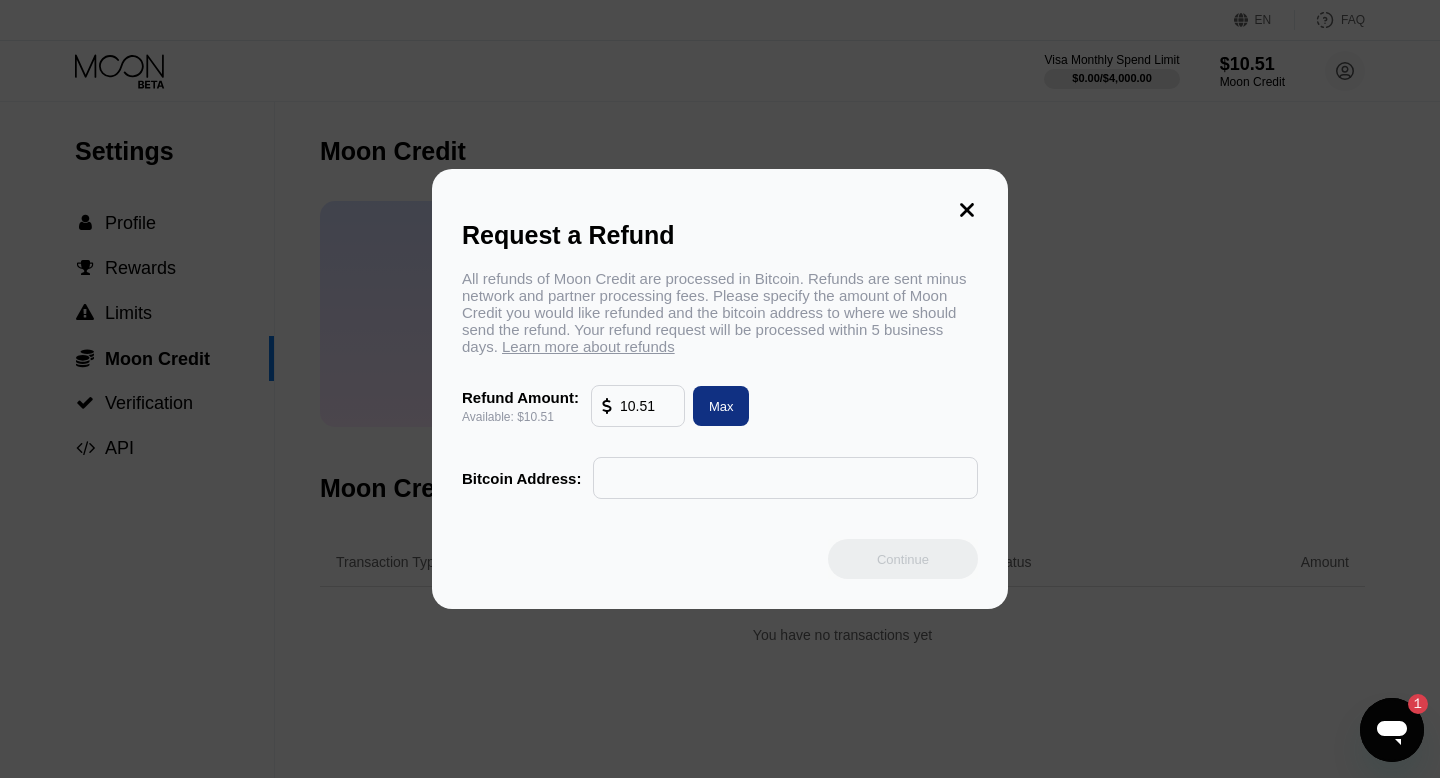 type on "10.51" 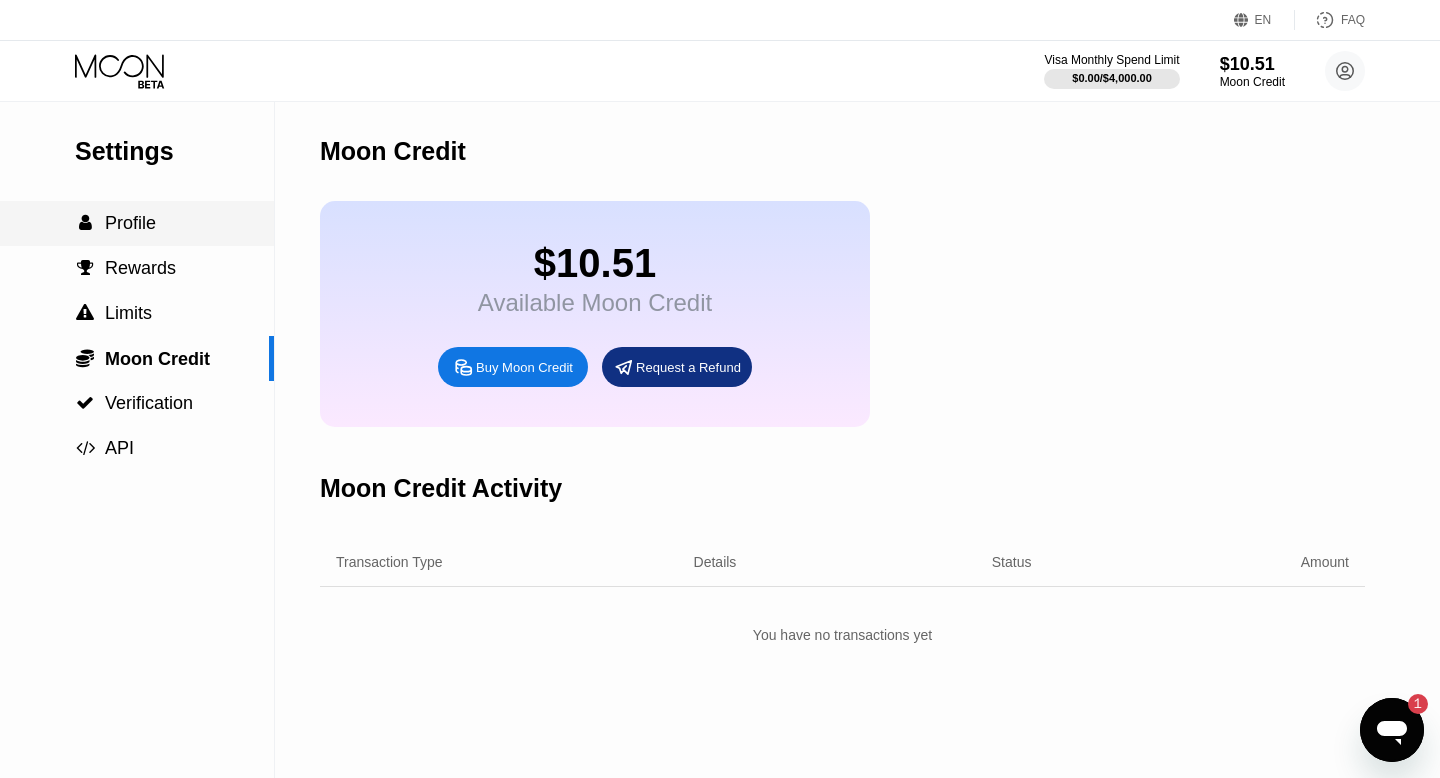 click on " Profile" at bounding box center (137, 223) 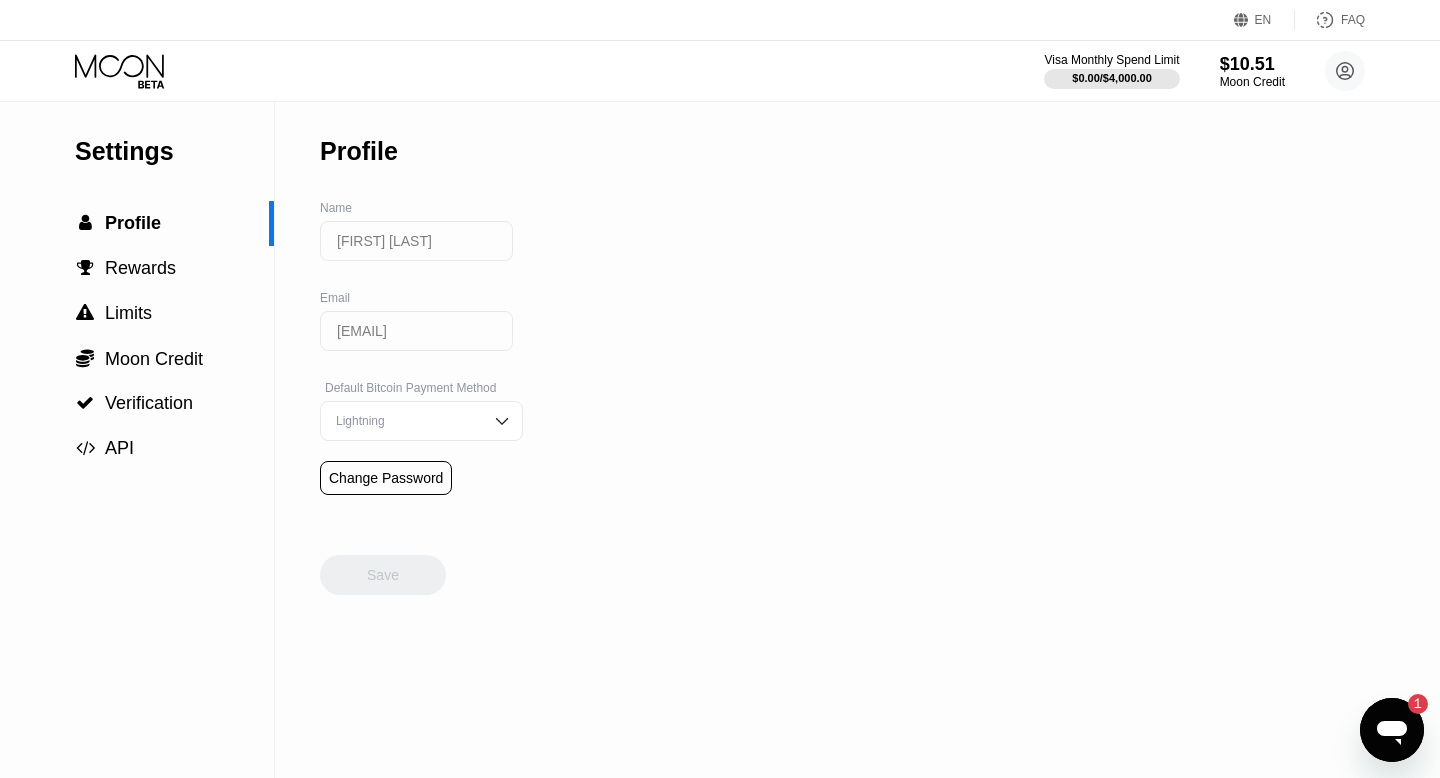 click on "Lightning" at bounding box center (406, 421) 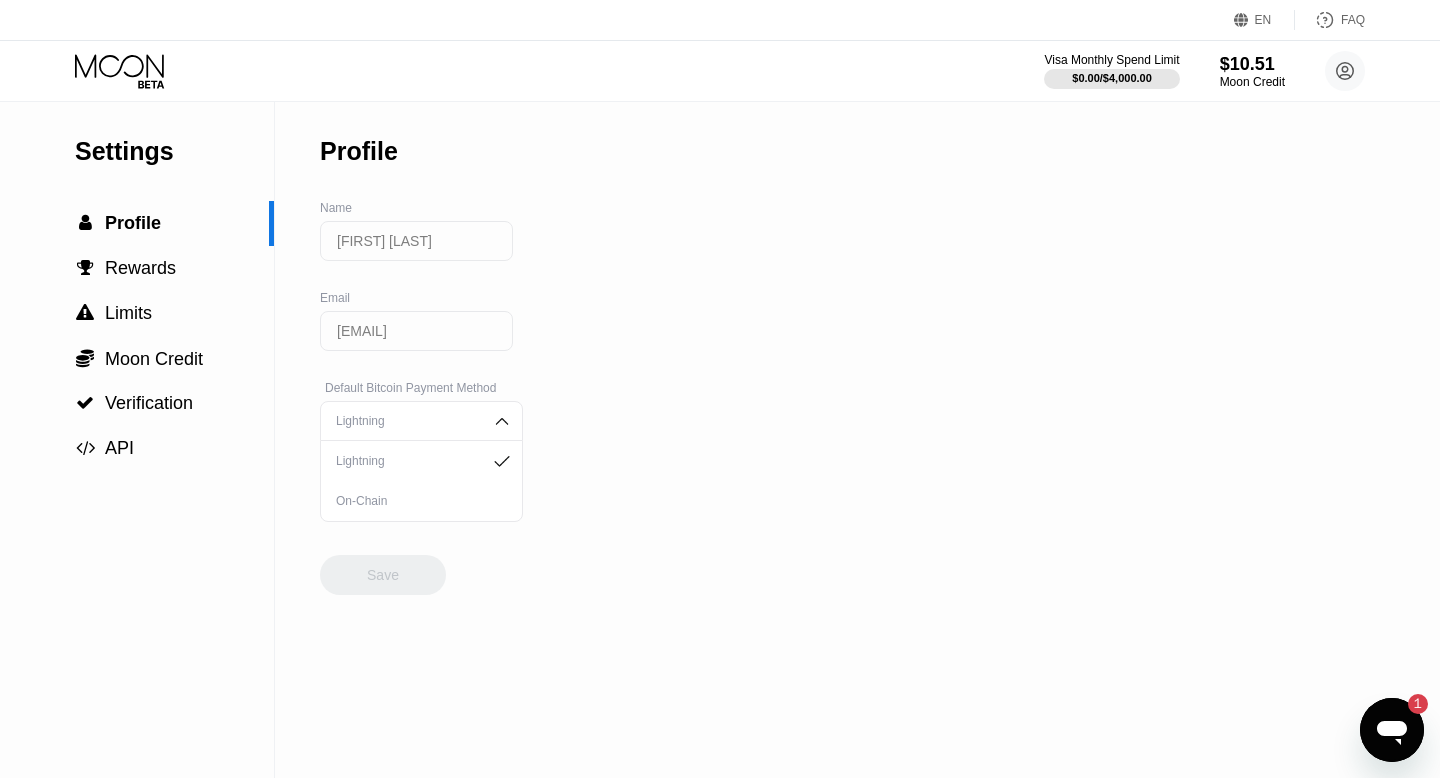 click on "Settings  Profile  Rewards  Limits  Moon Credit  Verification  API Profile Name [FIRST] [LAST] Email [EMAIL] Default Bitcoin Payment Method Lightning Lightning On-Chain Change Password Save" at bounding box center [720, 440] 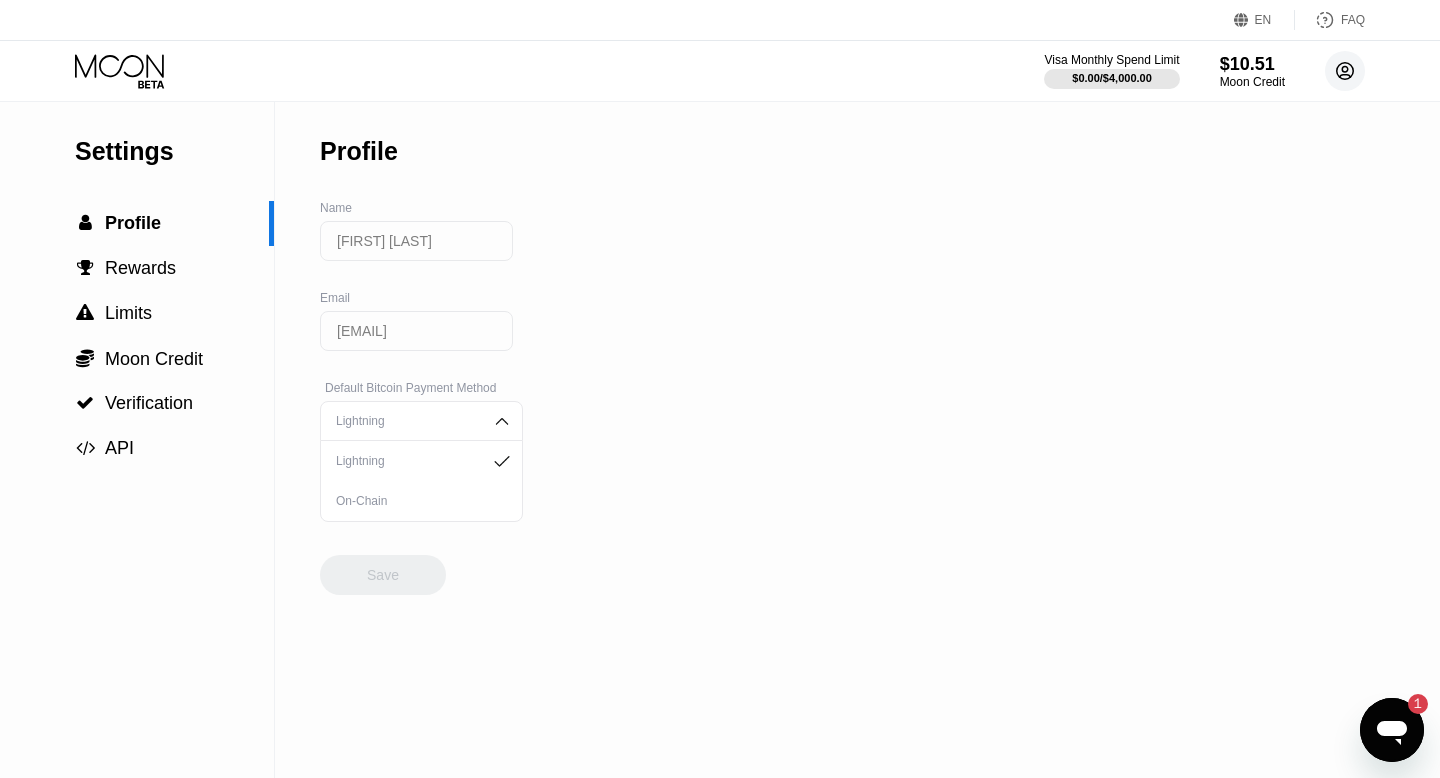 click 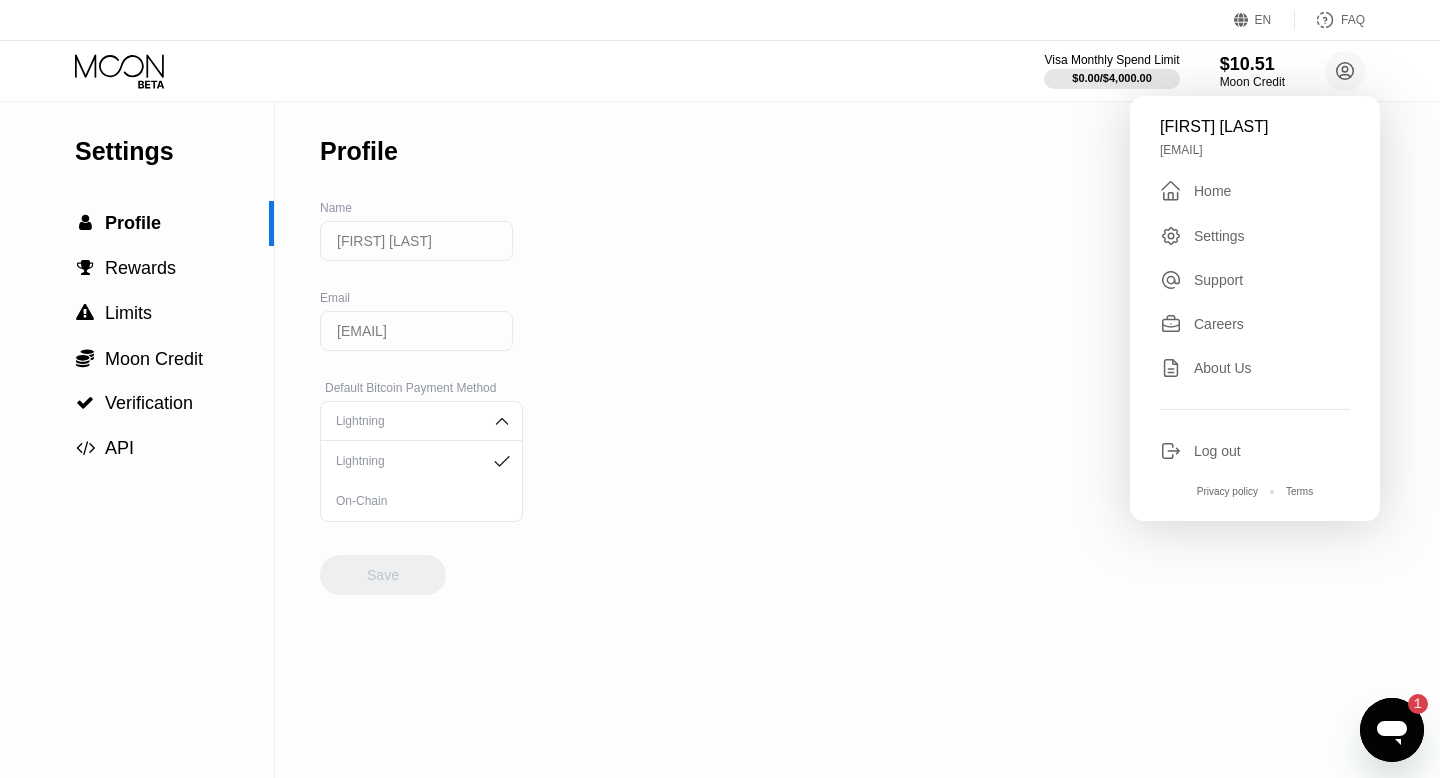 click on "Settings  Profile  Rewards  Limits  Moon Credit  Verification  API Profile Name [FIRST] [LAST] Email [EMAIL] Default Bitcoin Payment Method Lightning Lightning On-Chain Change Password Save" at bounding box center (720, 440) 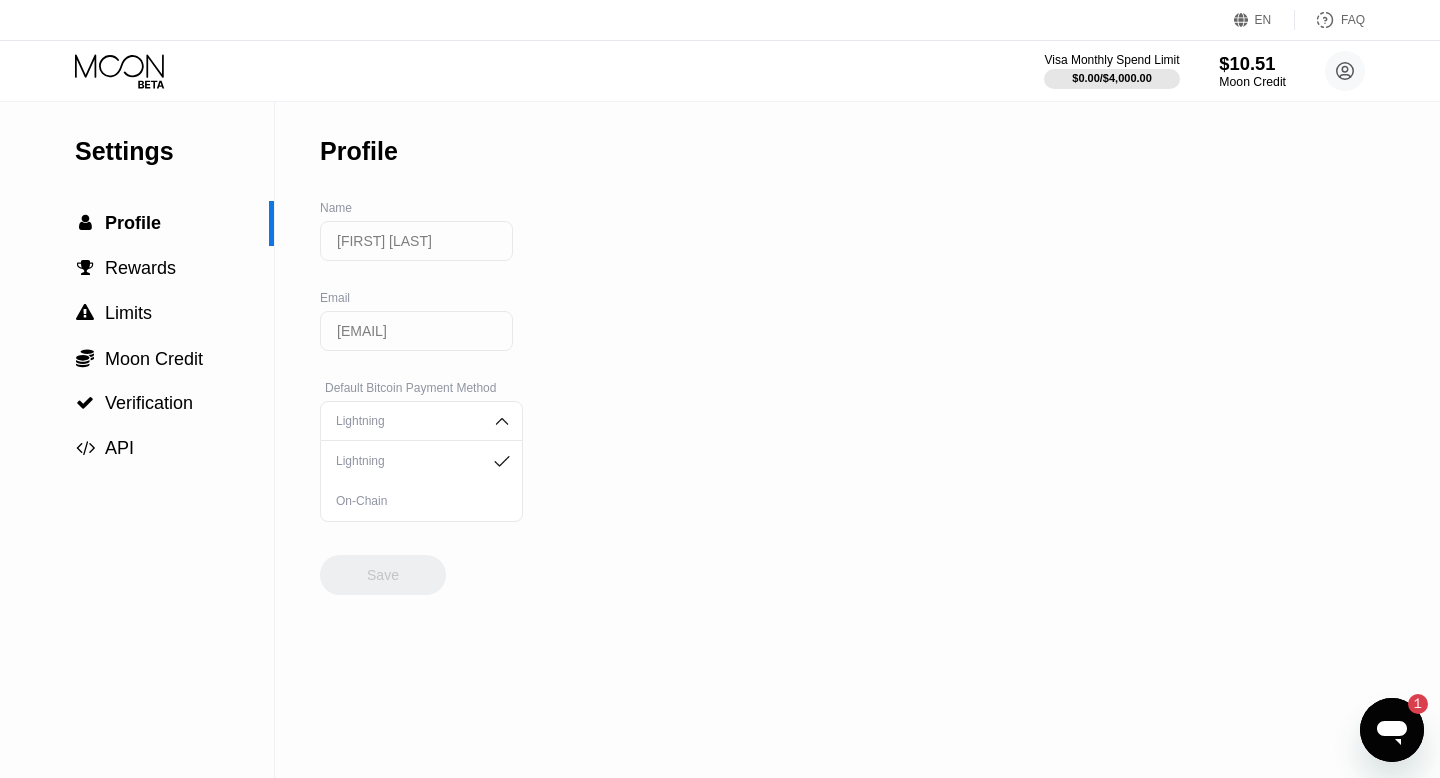click on "$10.51" at bounding box center (1252, 63) 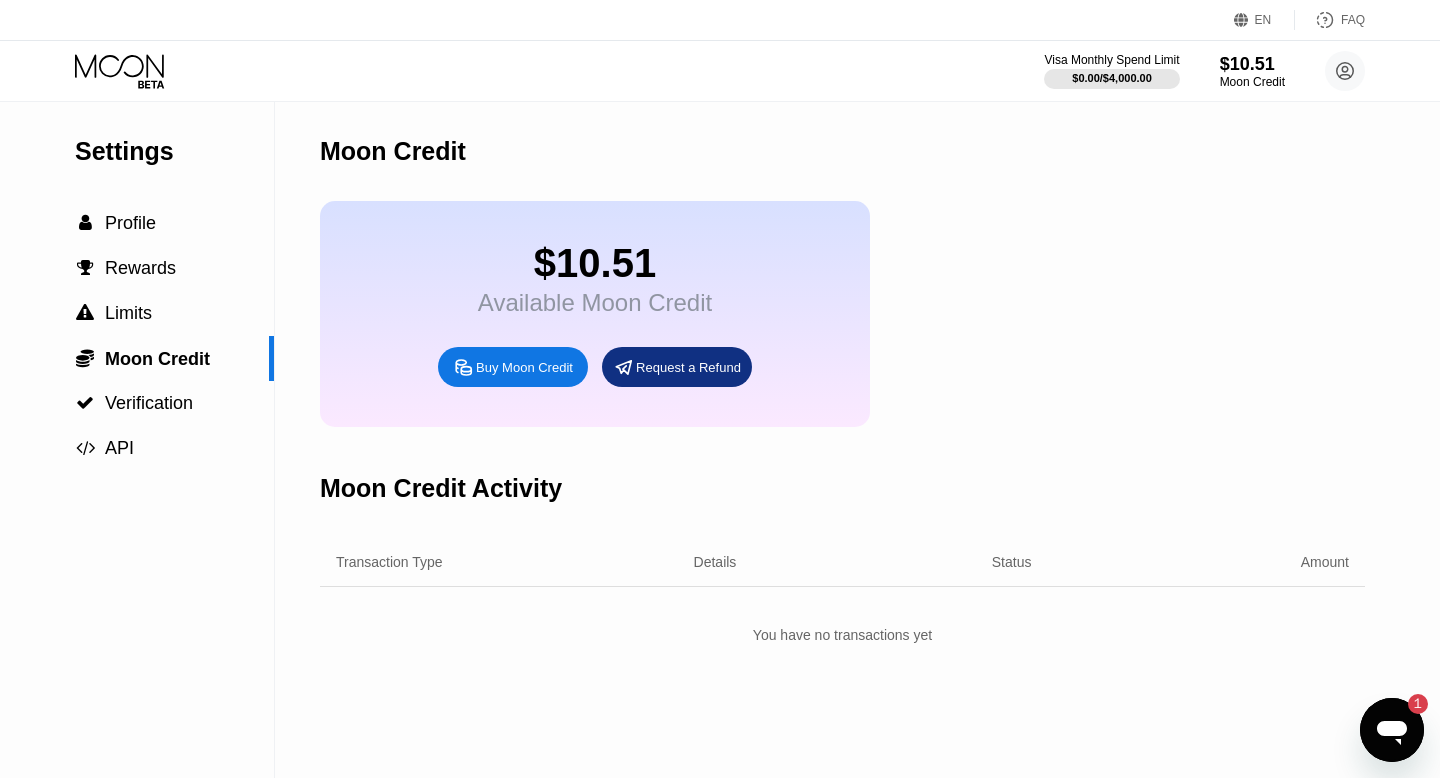 click on "Request a Refund" at bounding box center (688, 367) 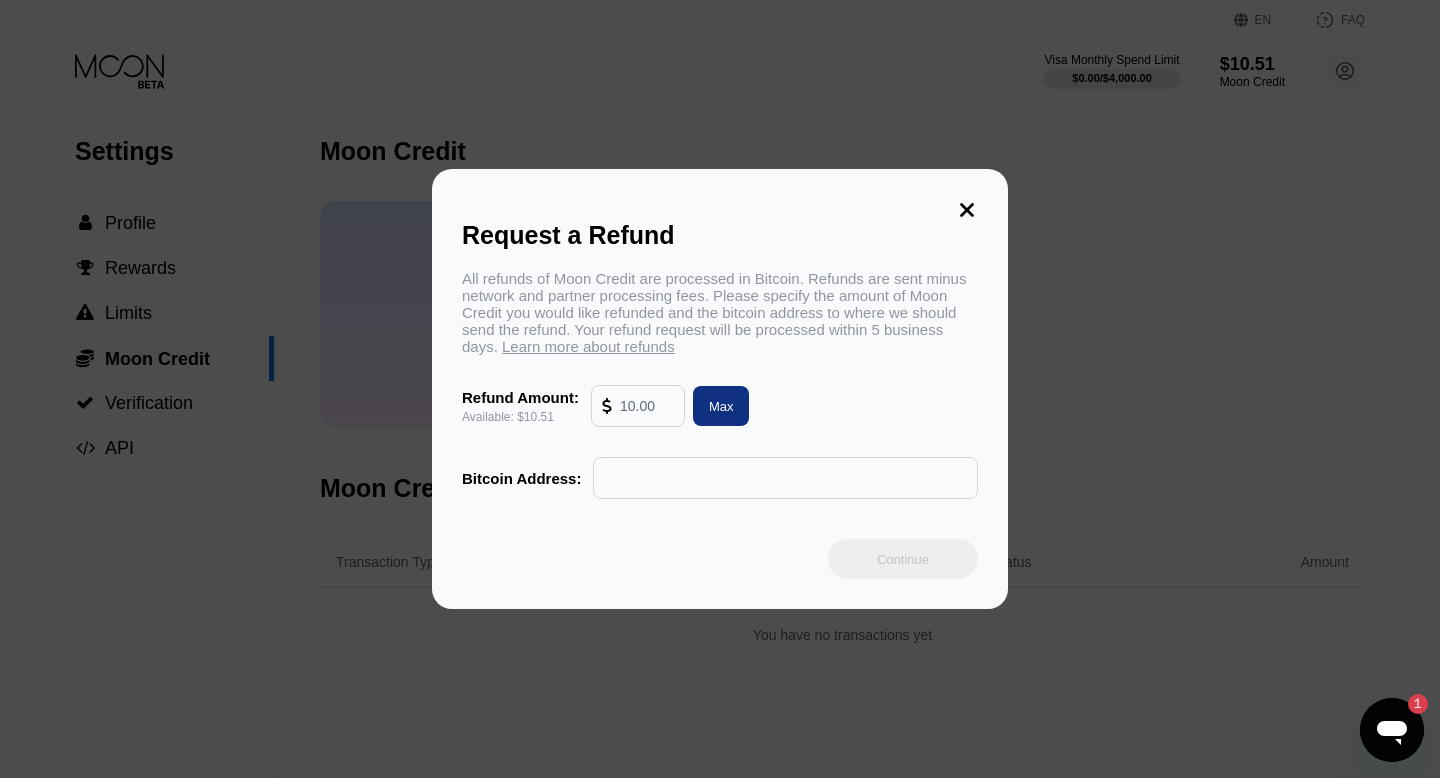 click at bounding box center [647, 406] 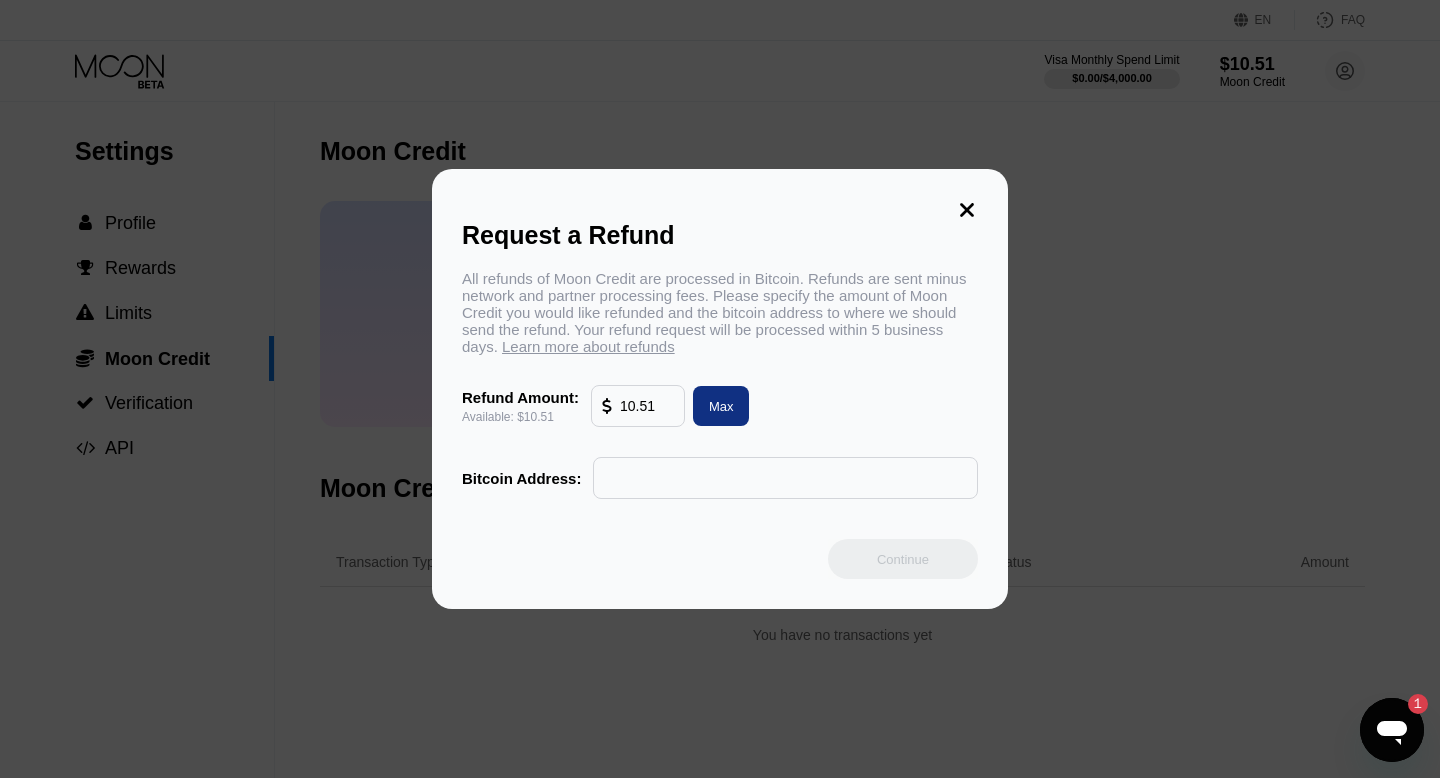 type on "10.51" 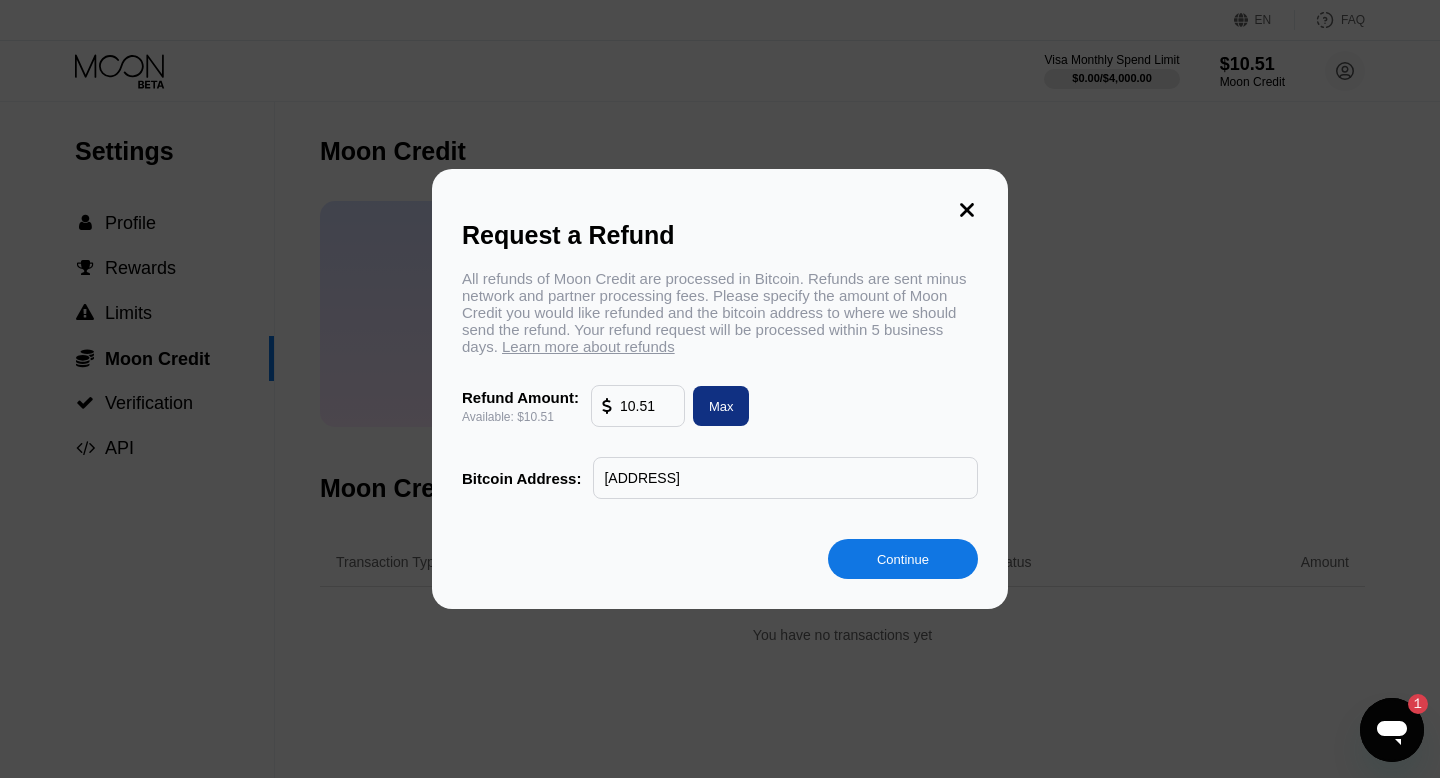 type on "[ADDRESS]" 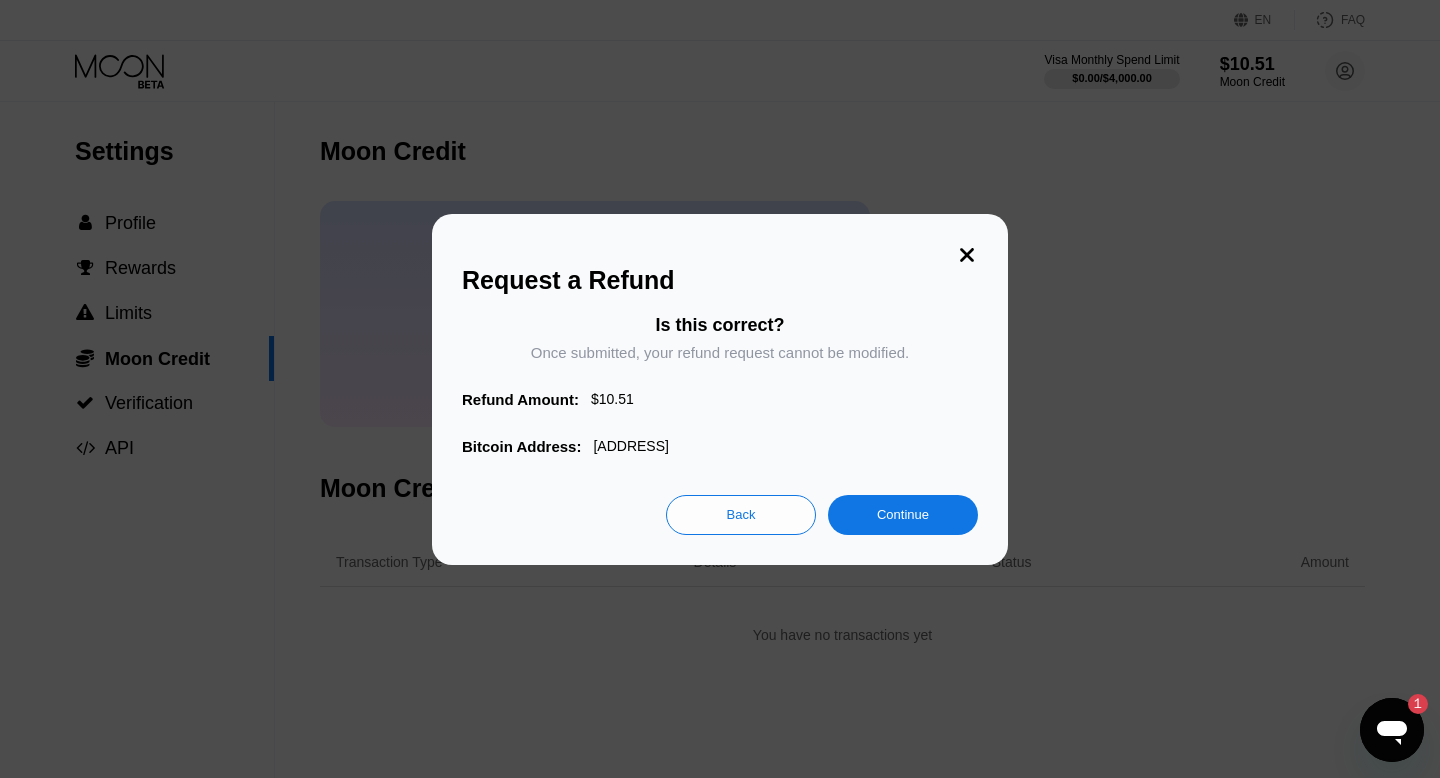 click on "Continue" at bounding box center (903, 514) 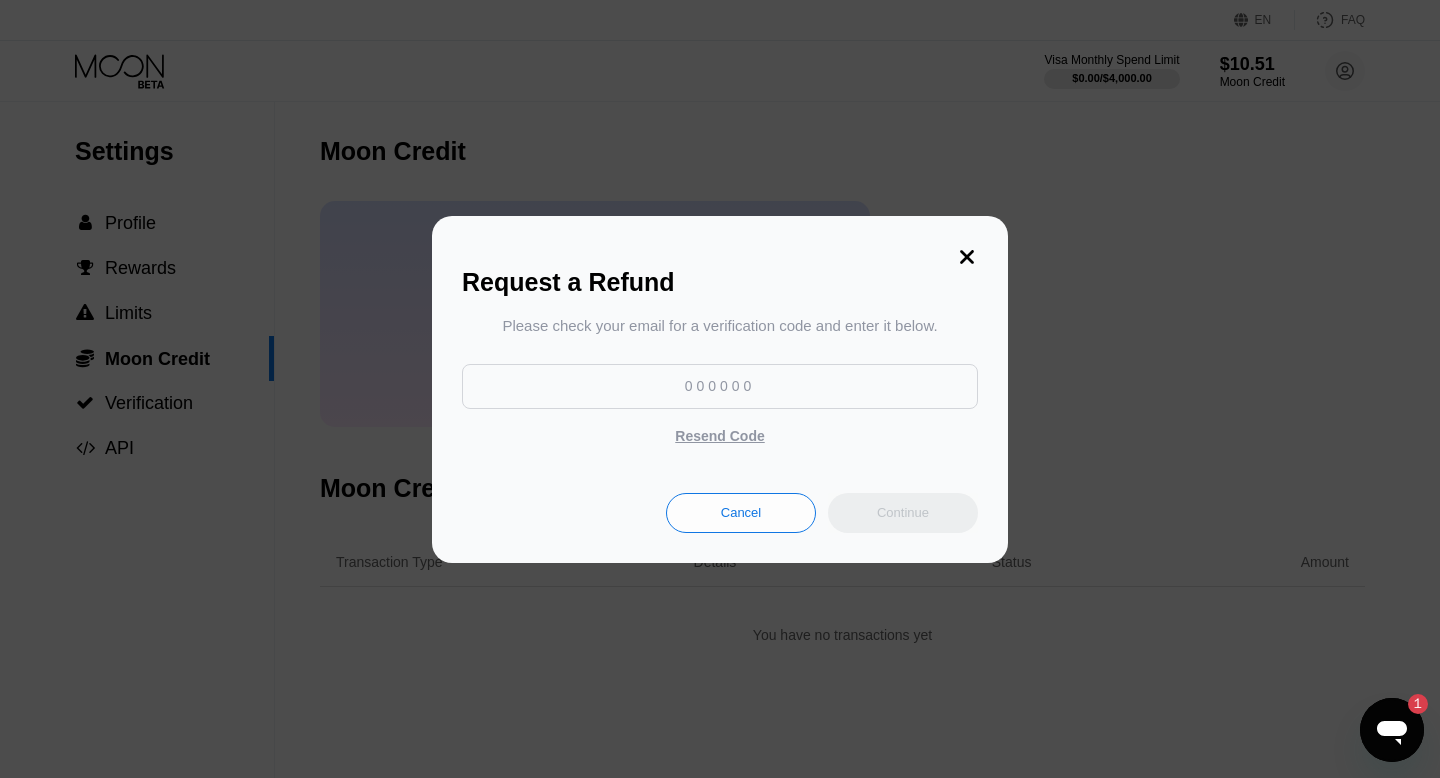click at bounding box center (720, 386) 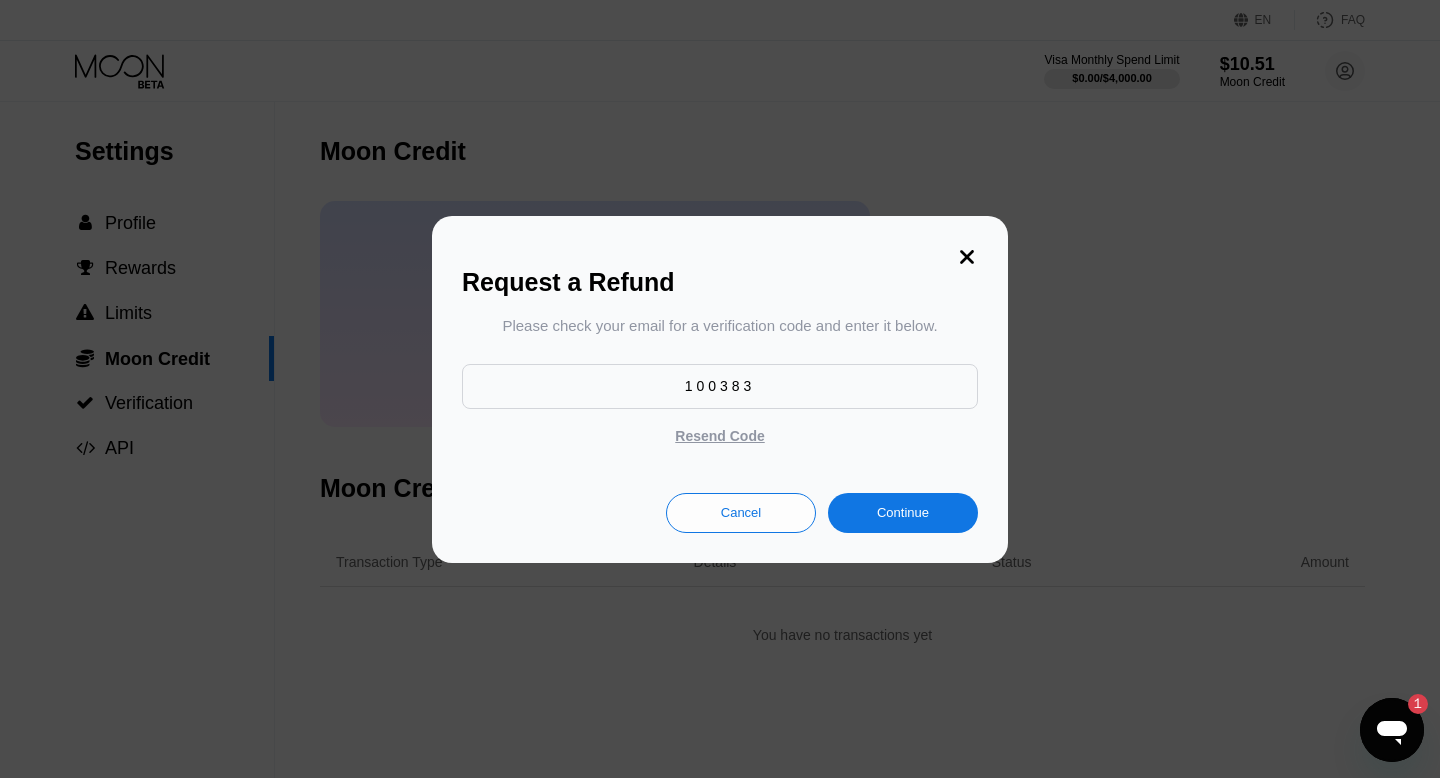 type on "100383" 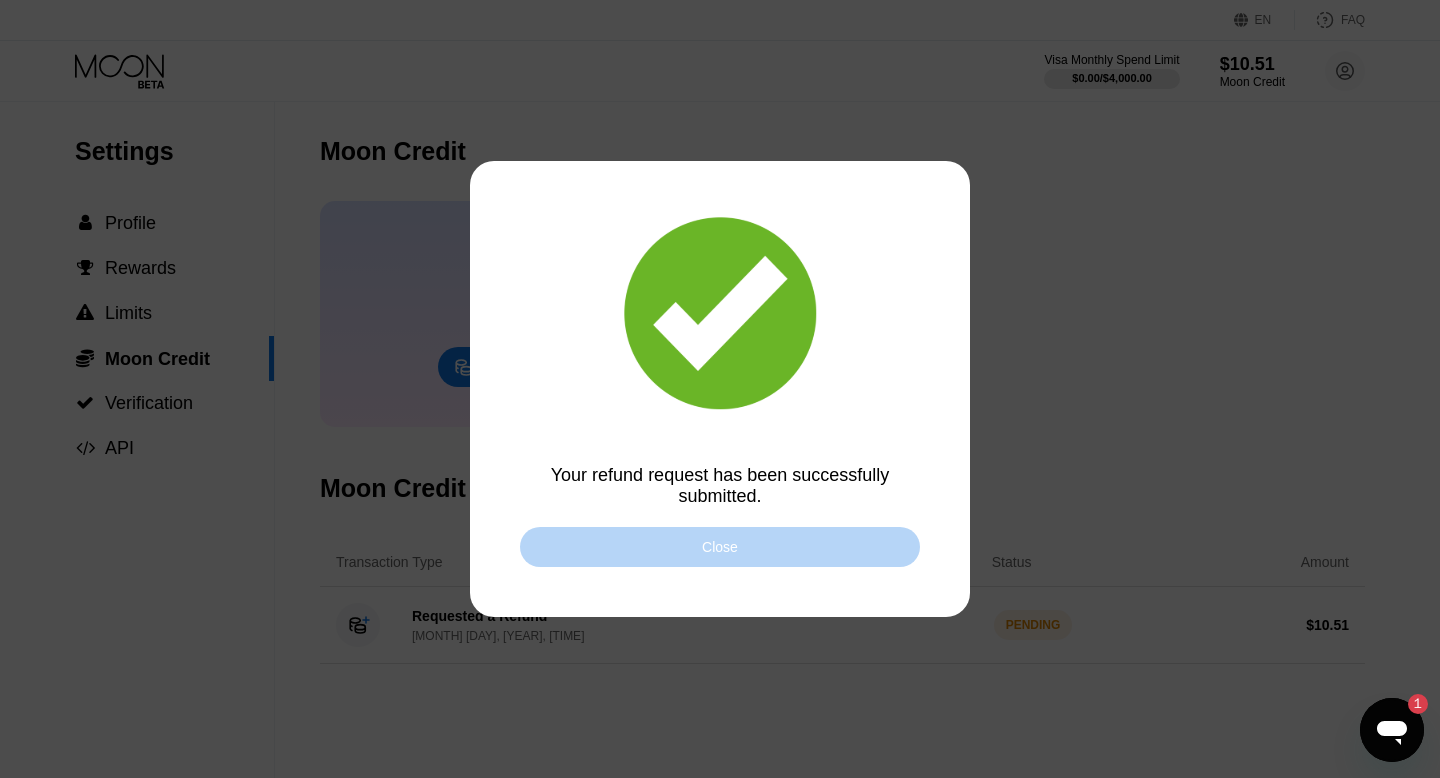 click on "Close" at bounding box center [720, 547] 